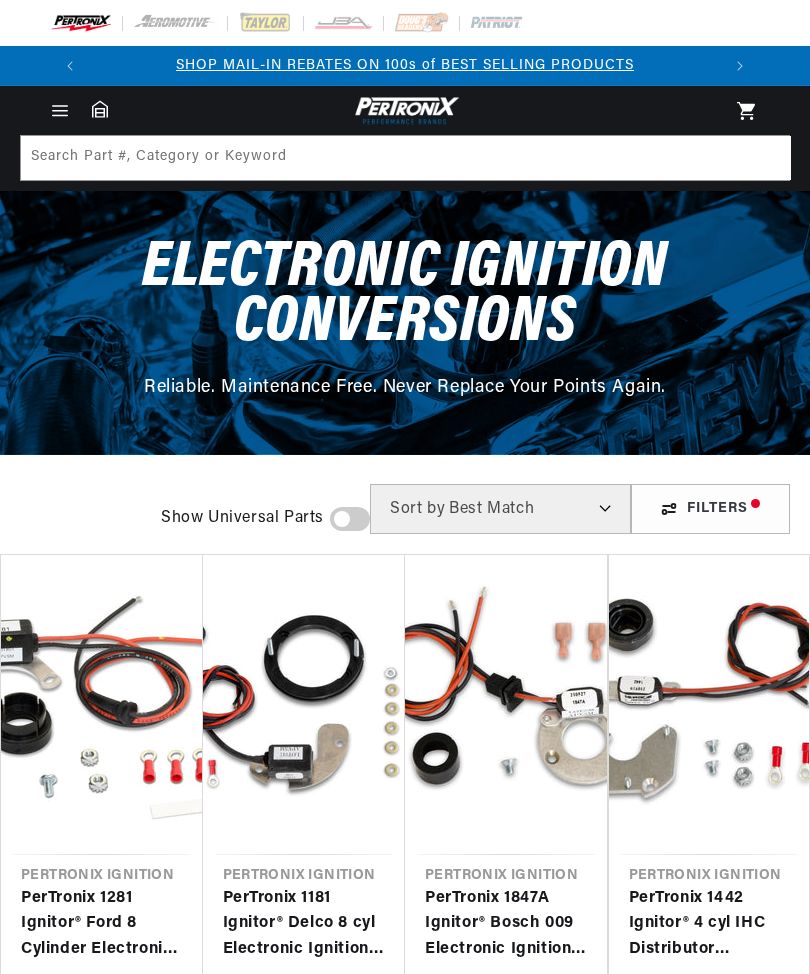 scroll, scrollTop: 0, scrollLeft: 0, axis: both 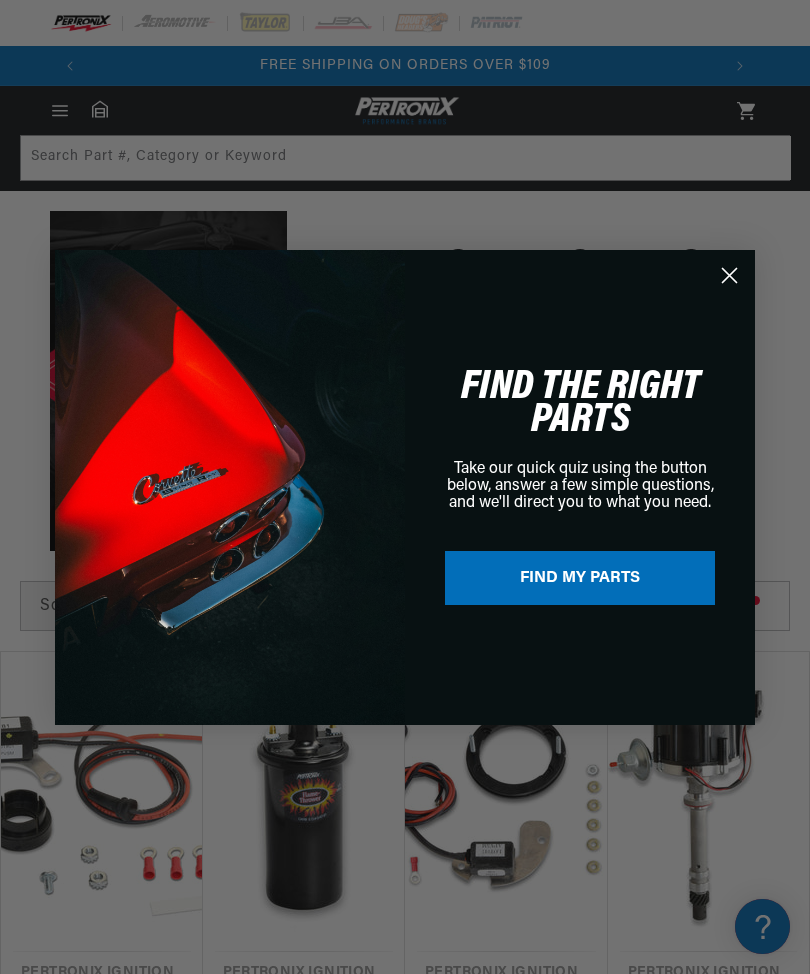 click 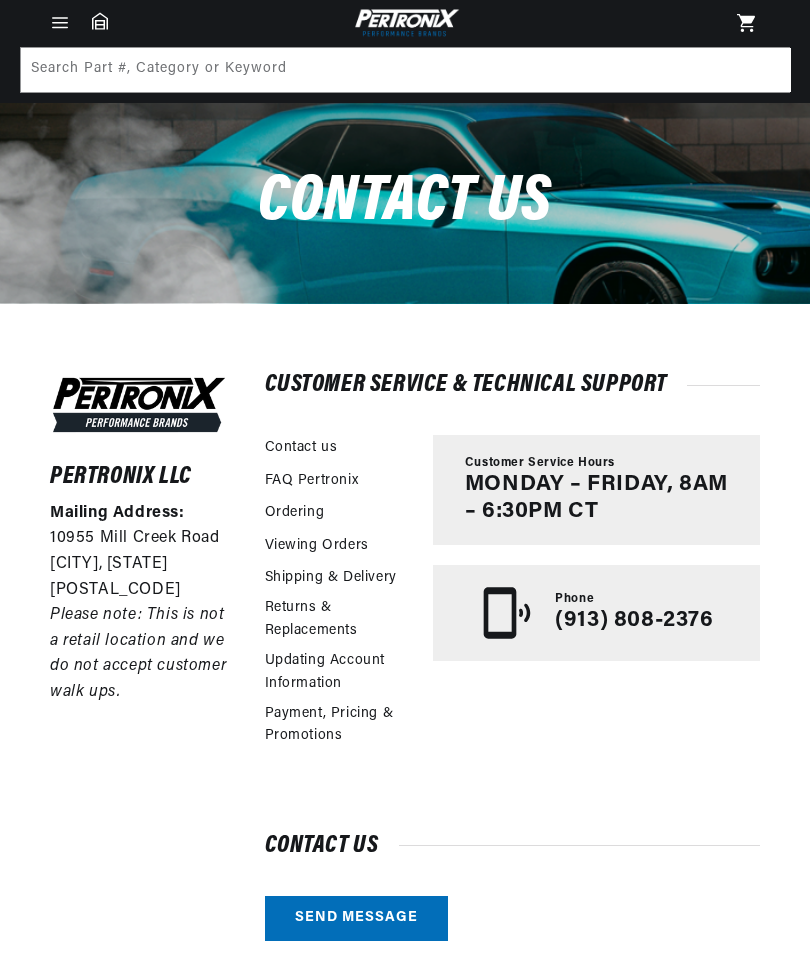 scroll, scrollTop: 295, scrollLeft: 0, axis: vertical 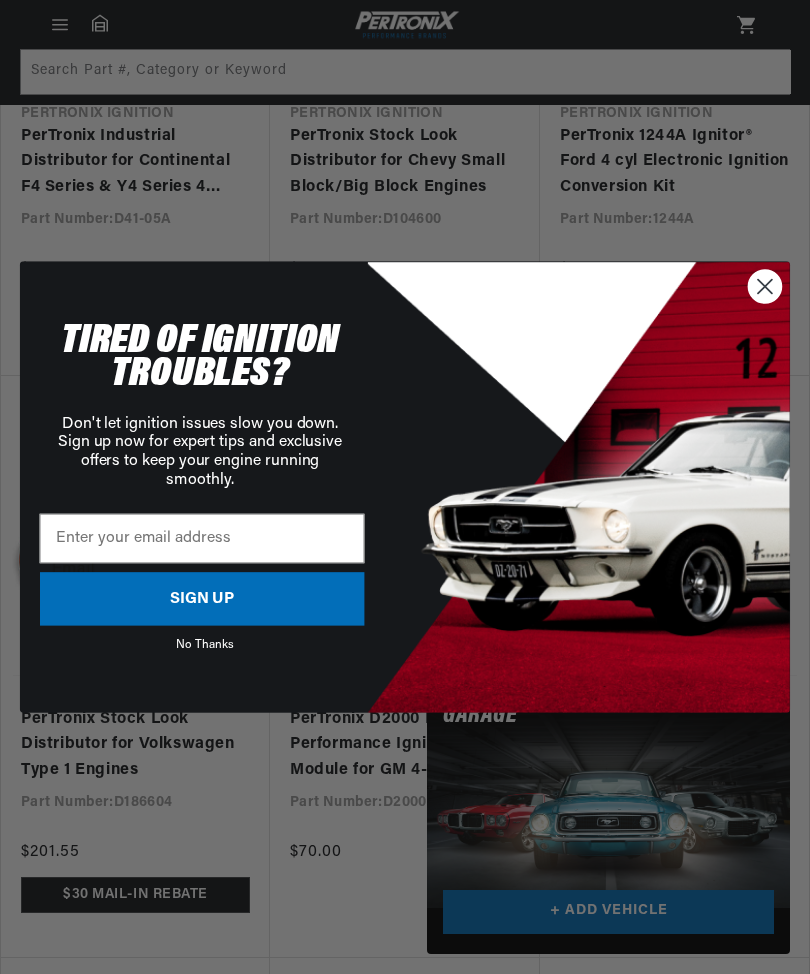 click 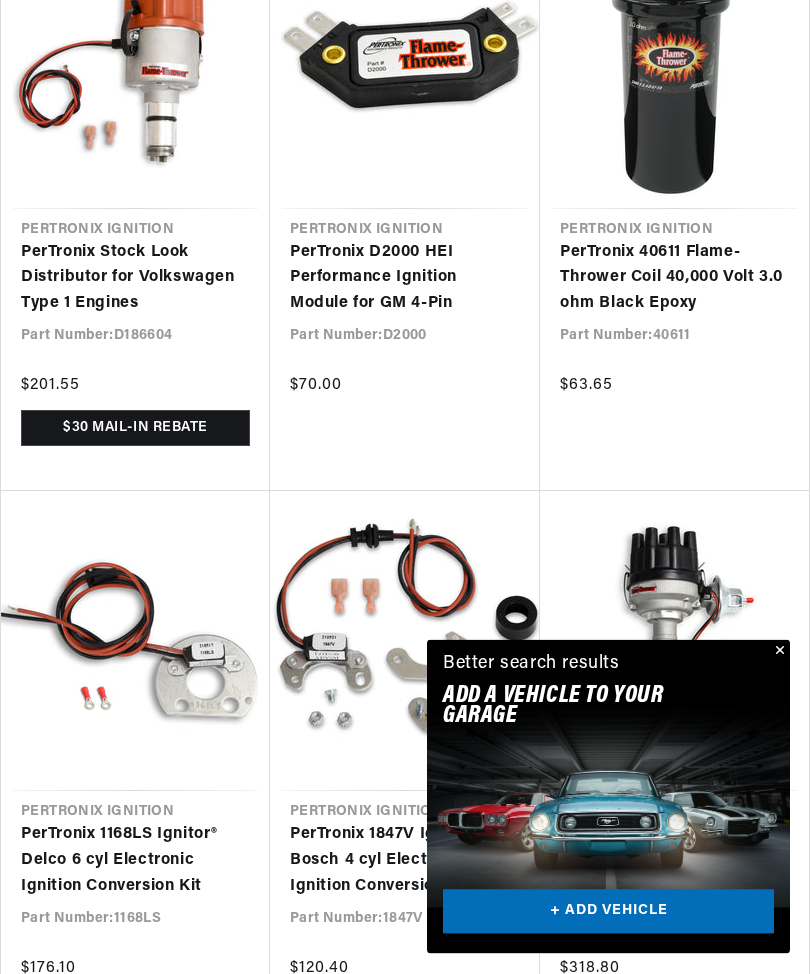 scroll, scrollTop: 3597, scrollLeft: 0, axis: vertical 